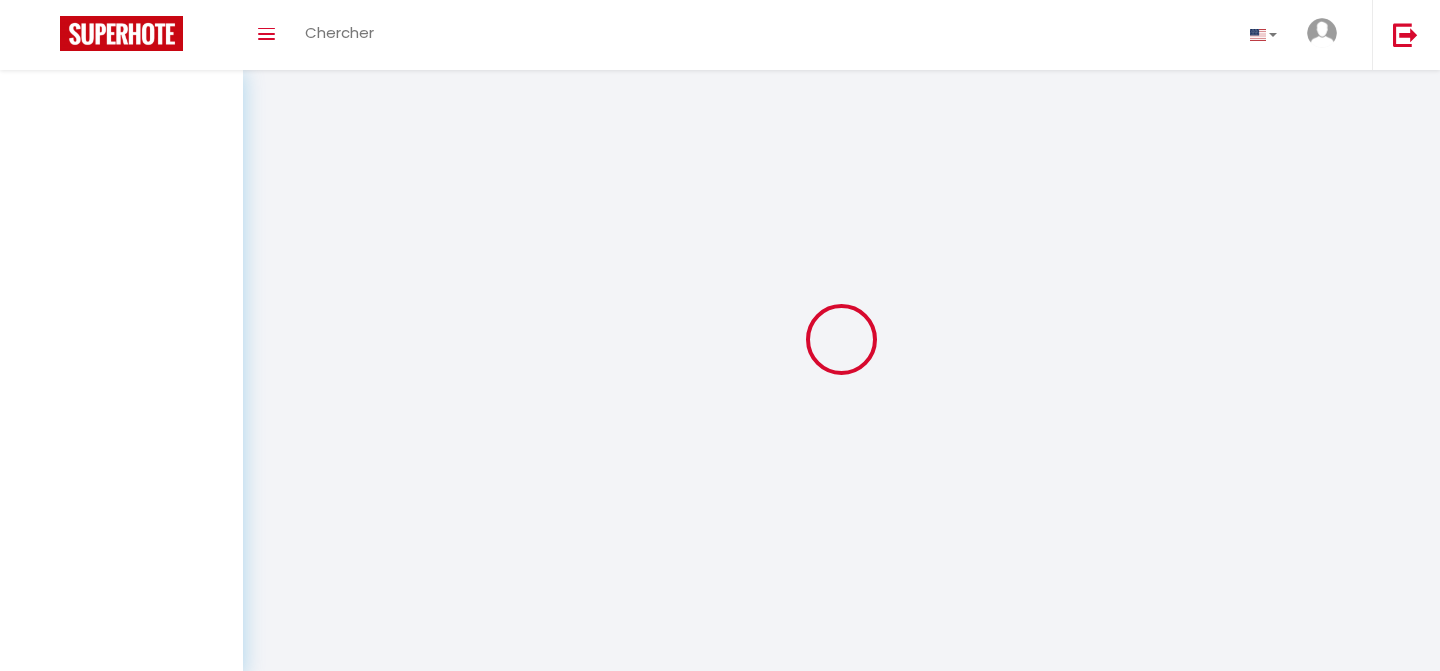 scroll, scrollTop: 0, scrollLeft: 0, axis: both 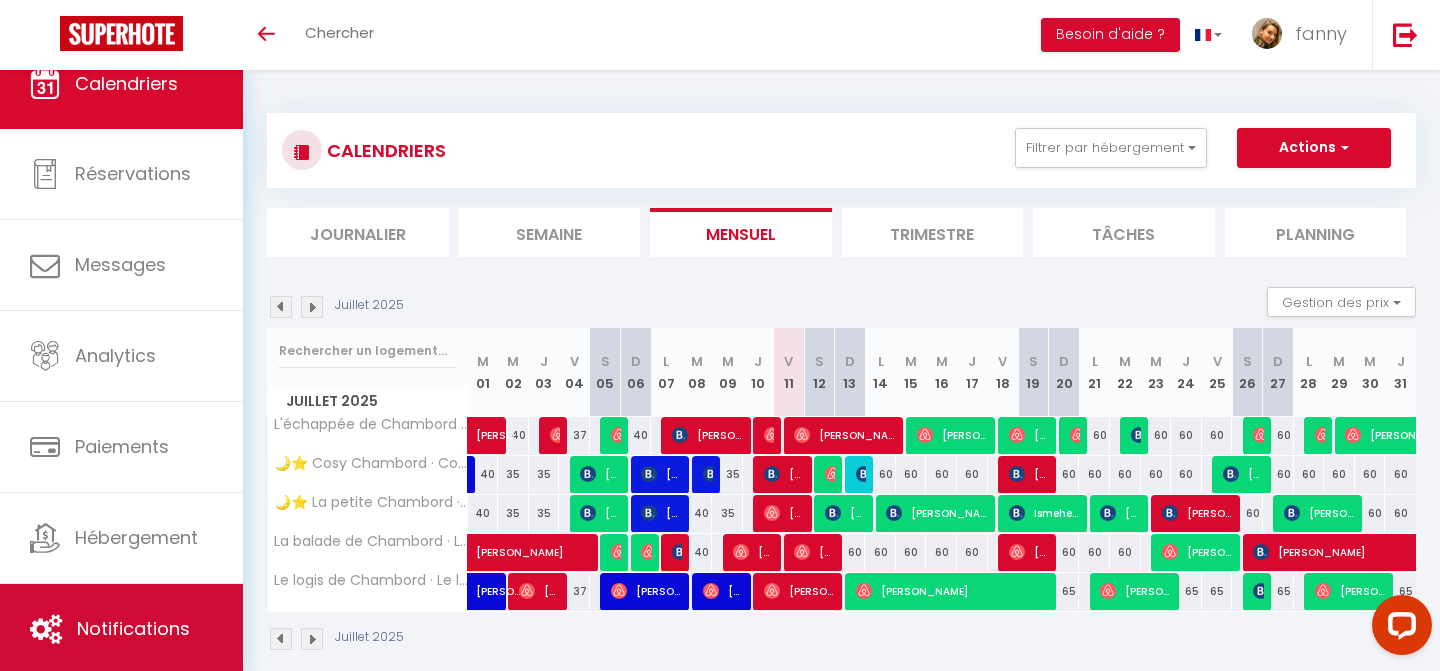 click on "Notifications" at bounding box center (121, 629) 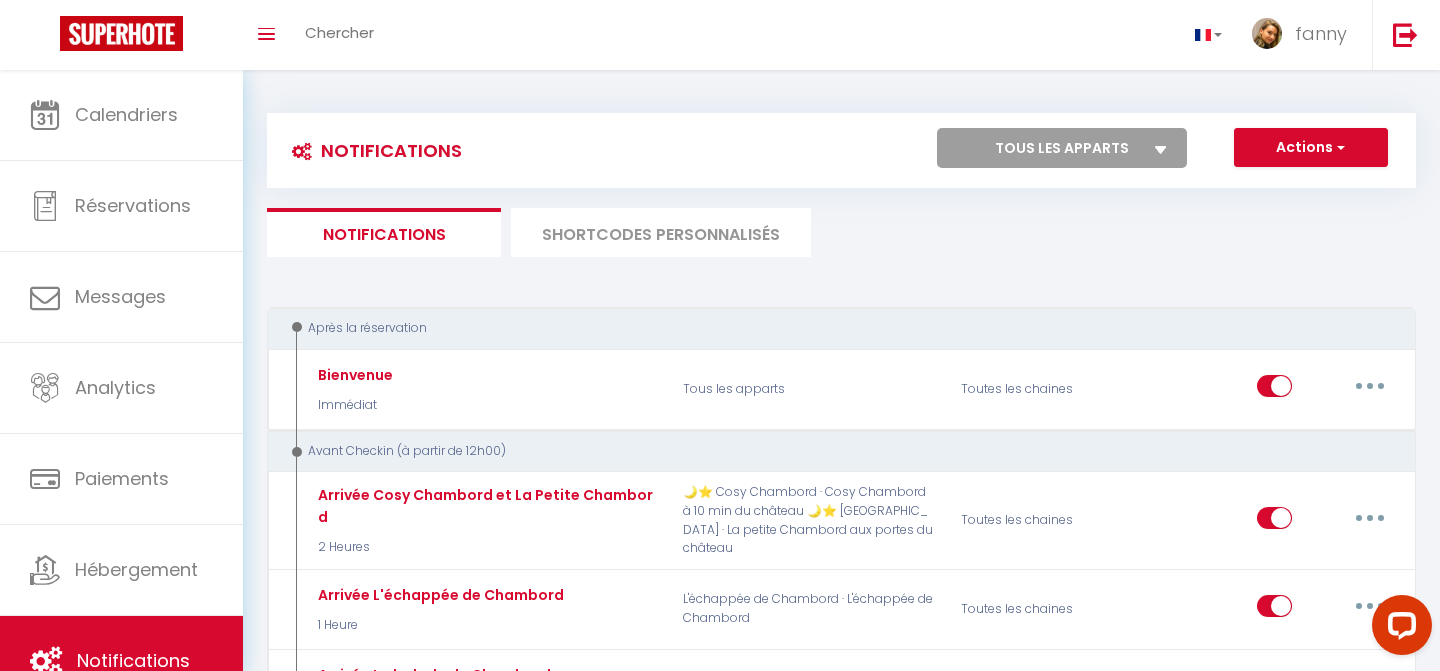 select 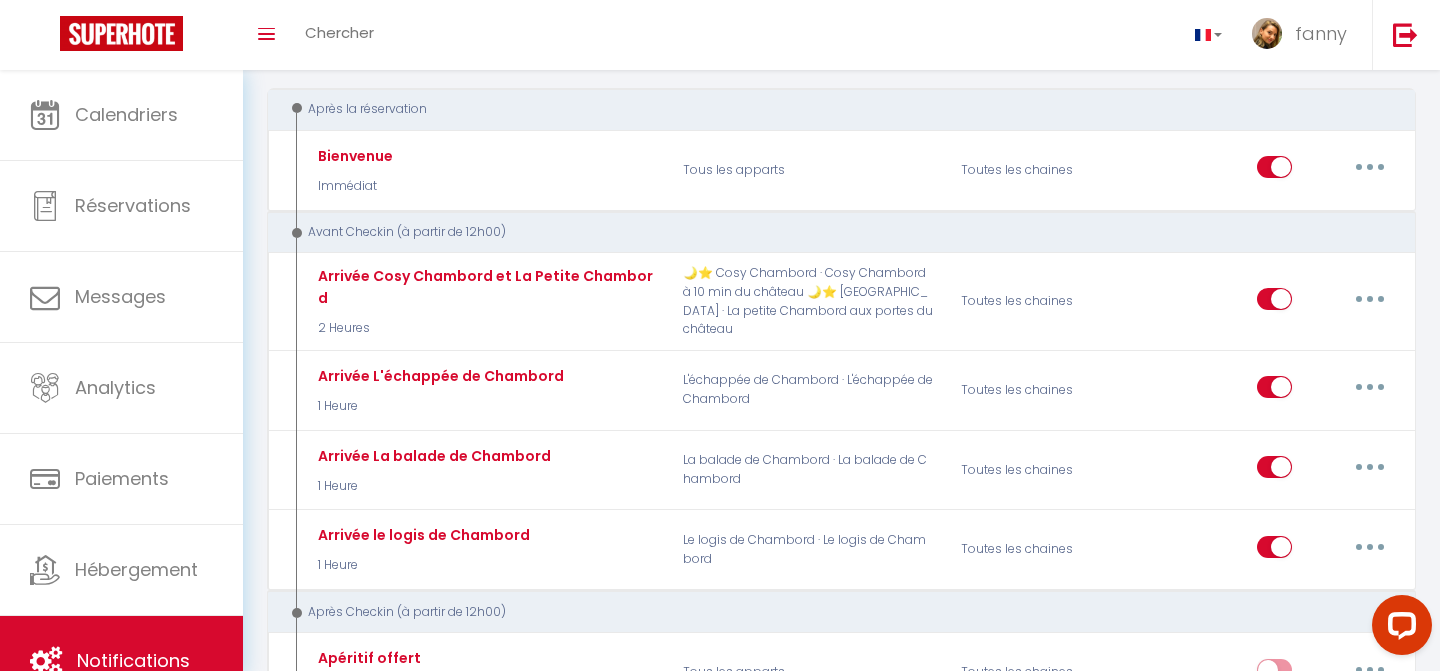 select 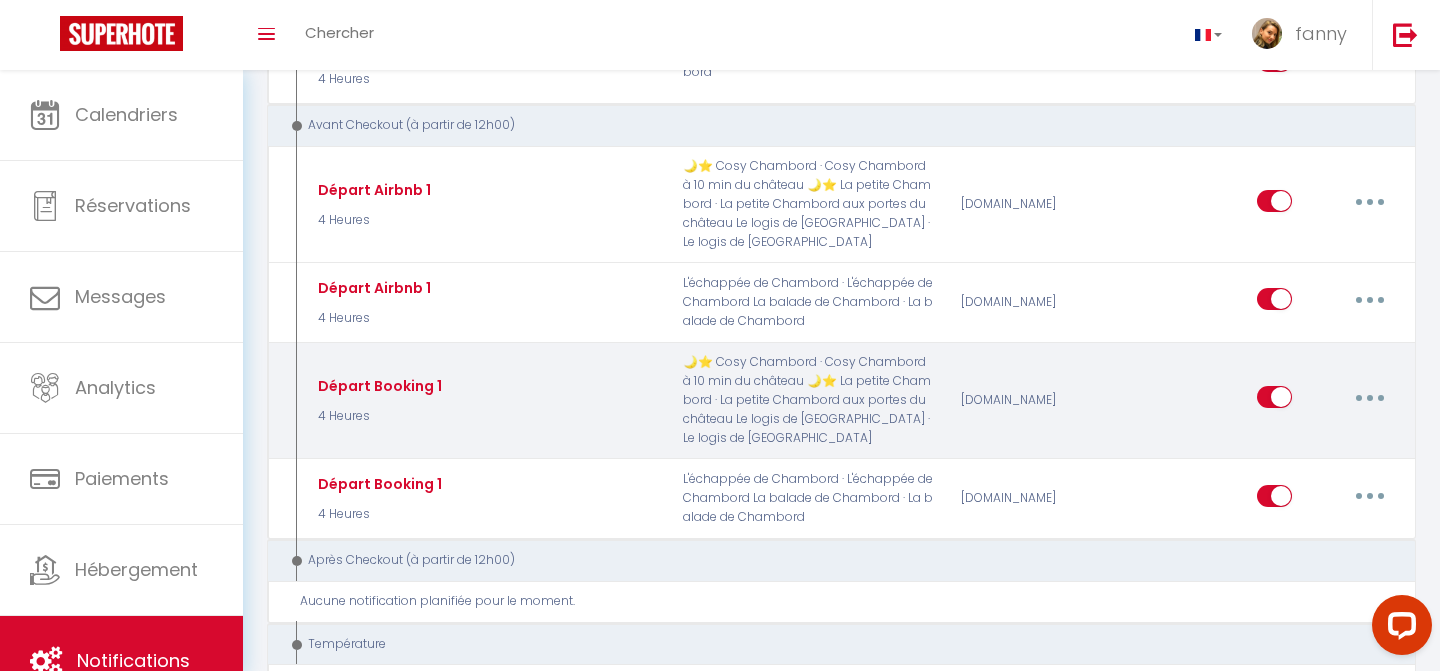 scroll, scrollTop: 1435, scrollLeft: 0, axis: vertical 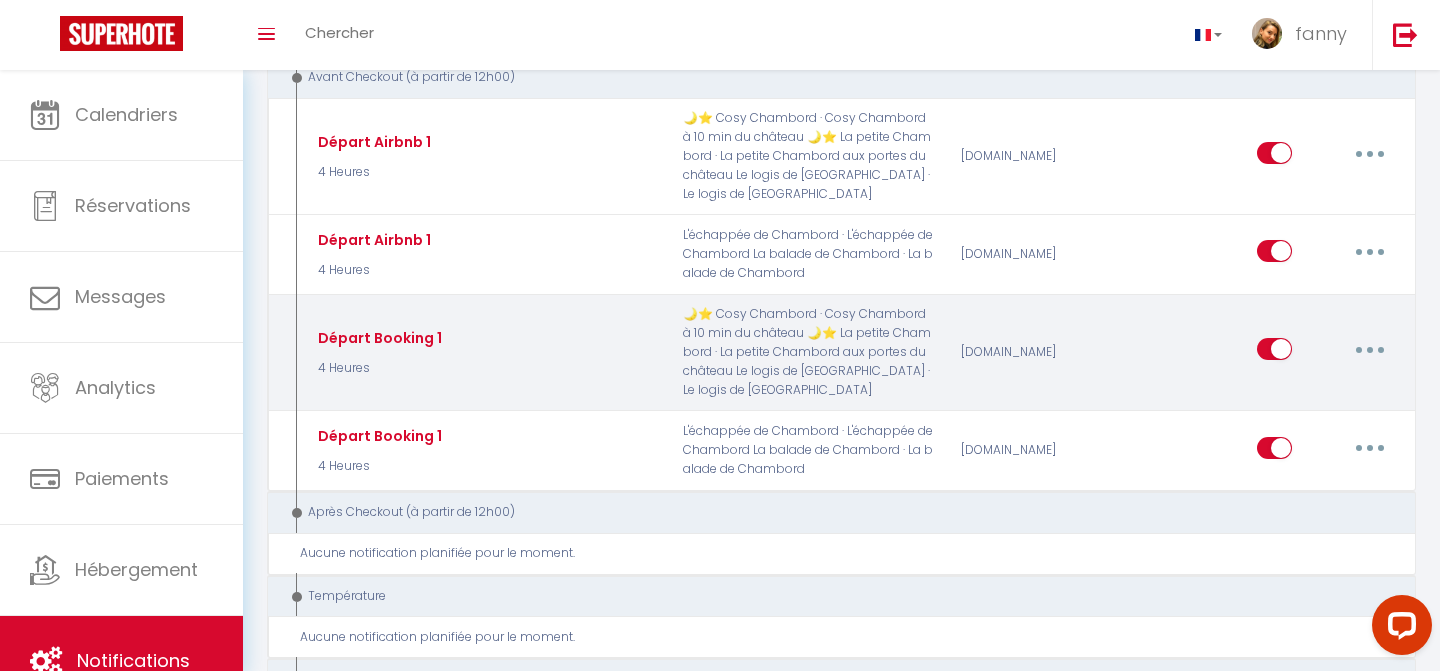 click at bounding box center (1370, 349) 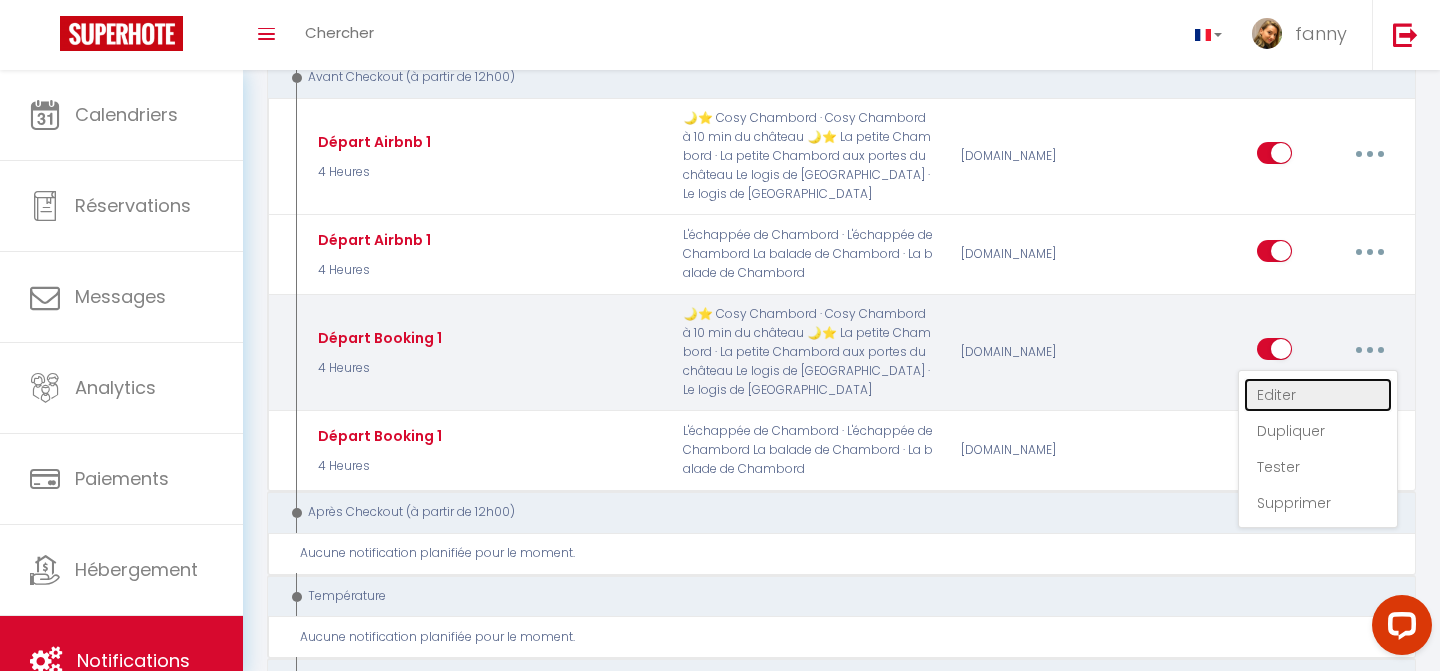 click on "Editer" at bounding box center [1318, 395] 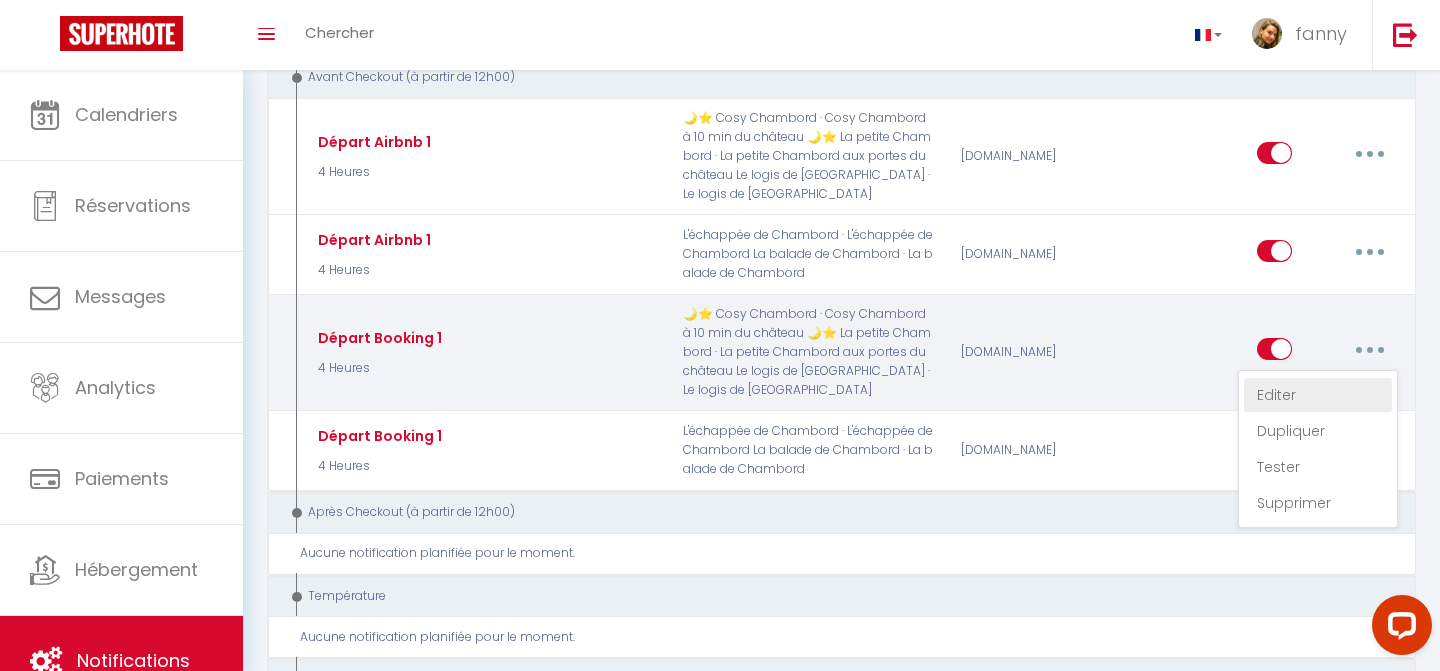 select on "4 Heures" 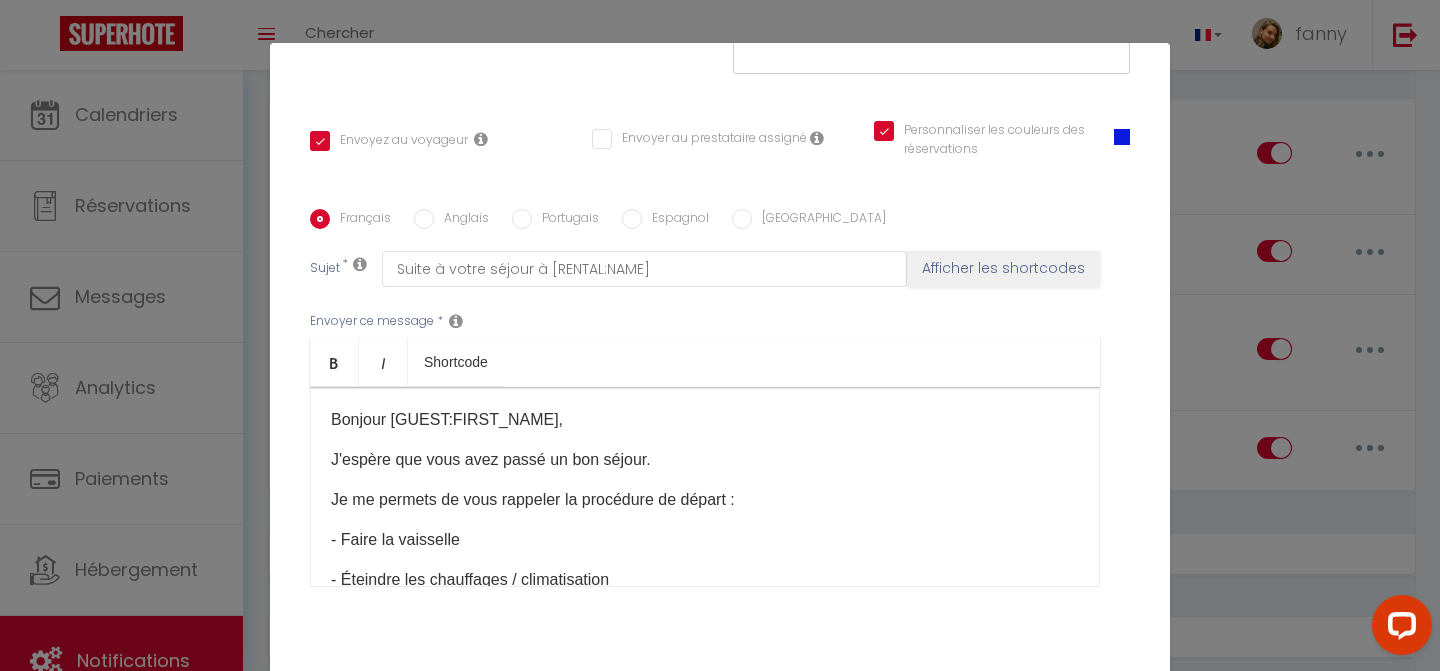 scroll, scrollTop: 392, scrollLeft: 0, axis: vertical 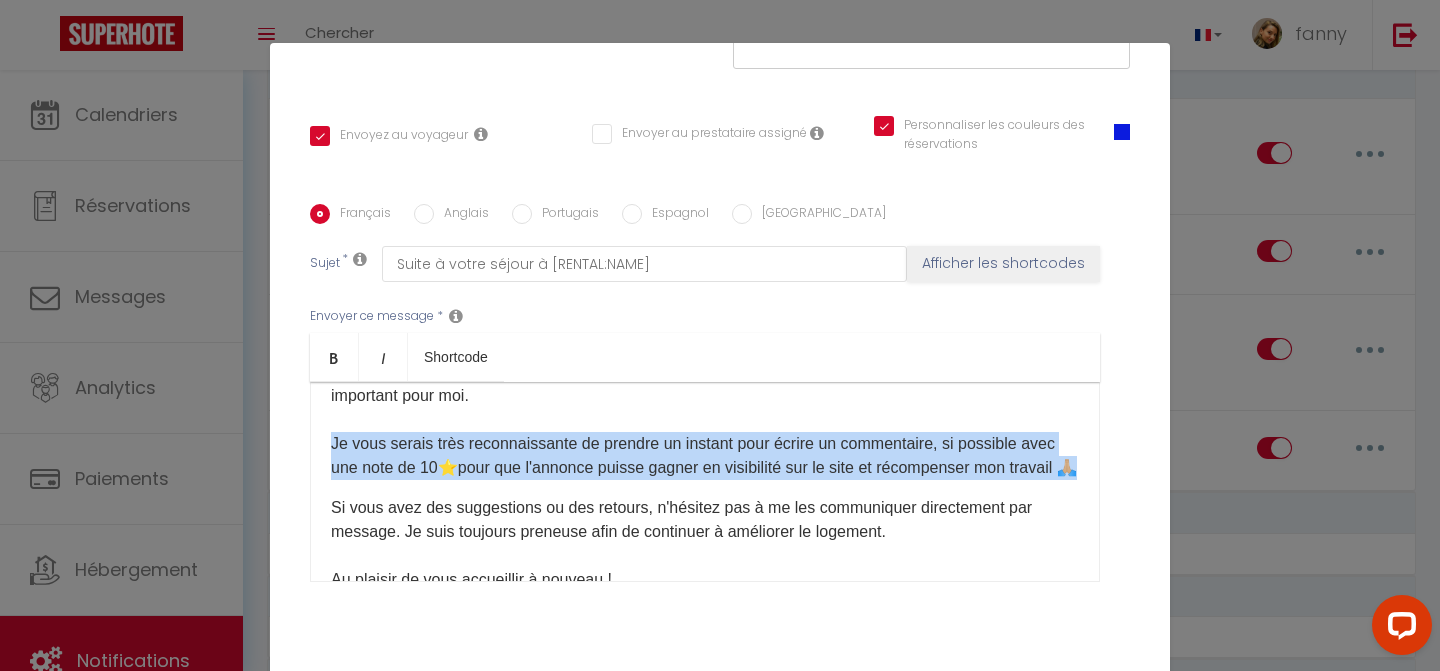 drag, startPoint x: 377, startPoint y: 469, endPoint x: 306, endPoint y: 424, distance: 84.0595 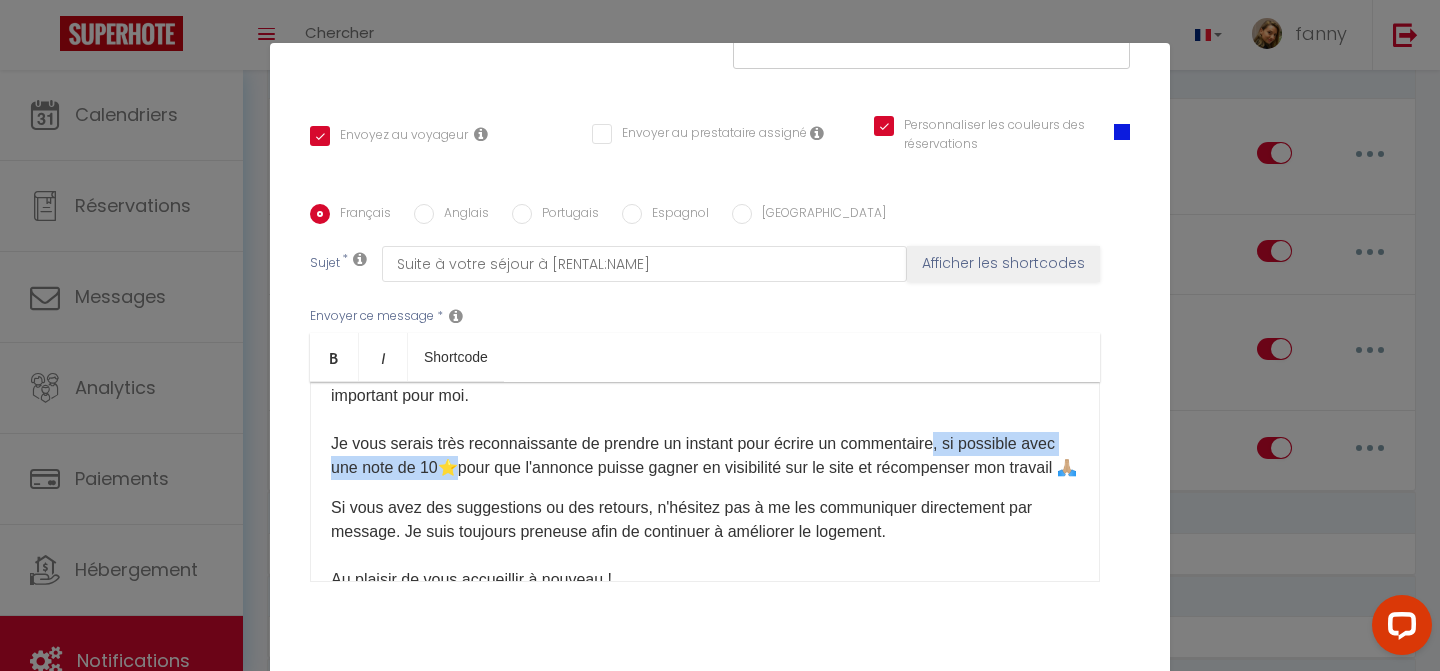 drag, startPoint x: 942, startPoint y: 419, endPoint x: 458, endPoint y: 444, distance: 484.64523 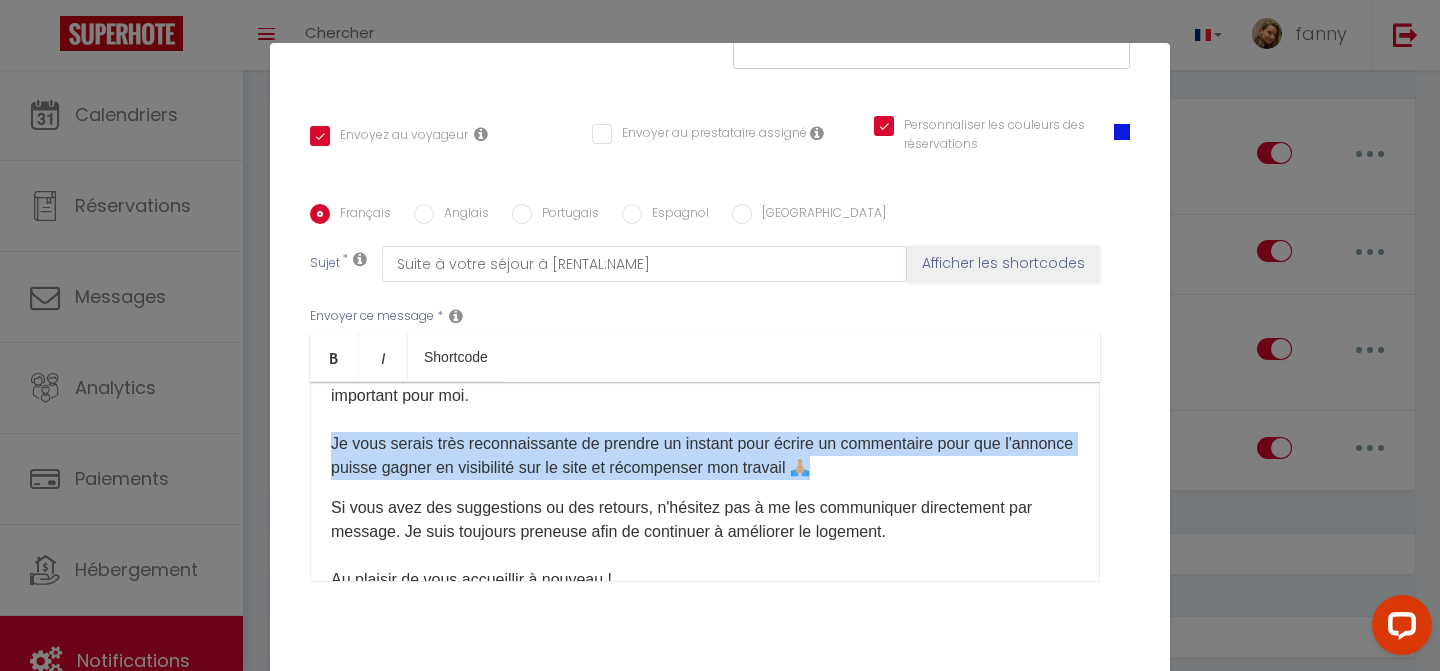 drag, startPoint x: 915, startPoint y: 439, endPoint x: 226, endPoint y: 424, distance: 689.16327 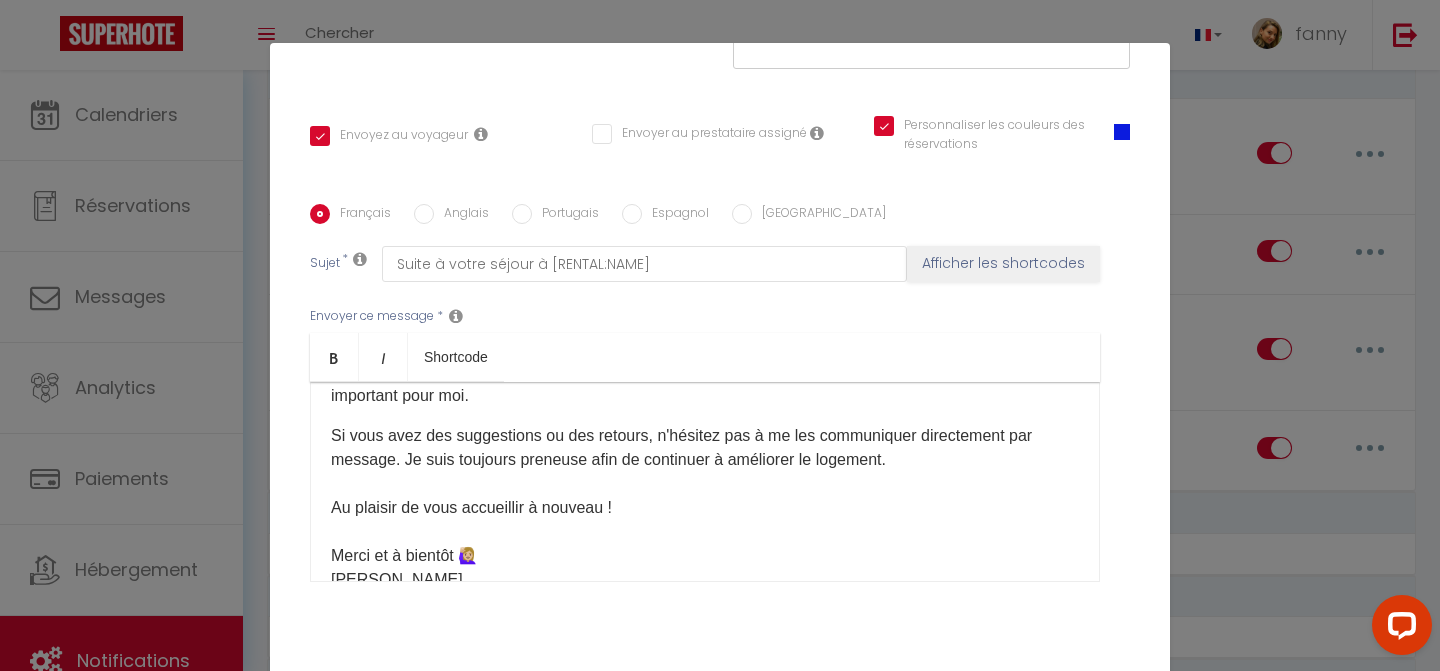 scroll, scrollTop: 414, scrollLeft: 0, axis: vertical 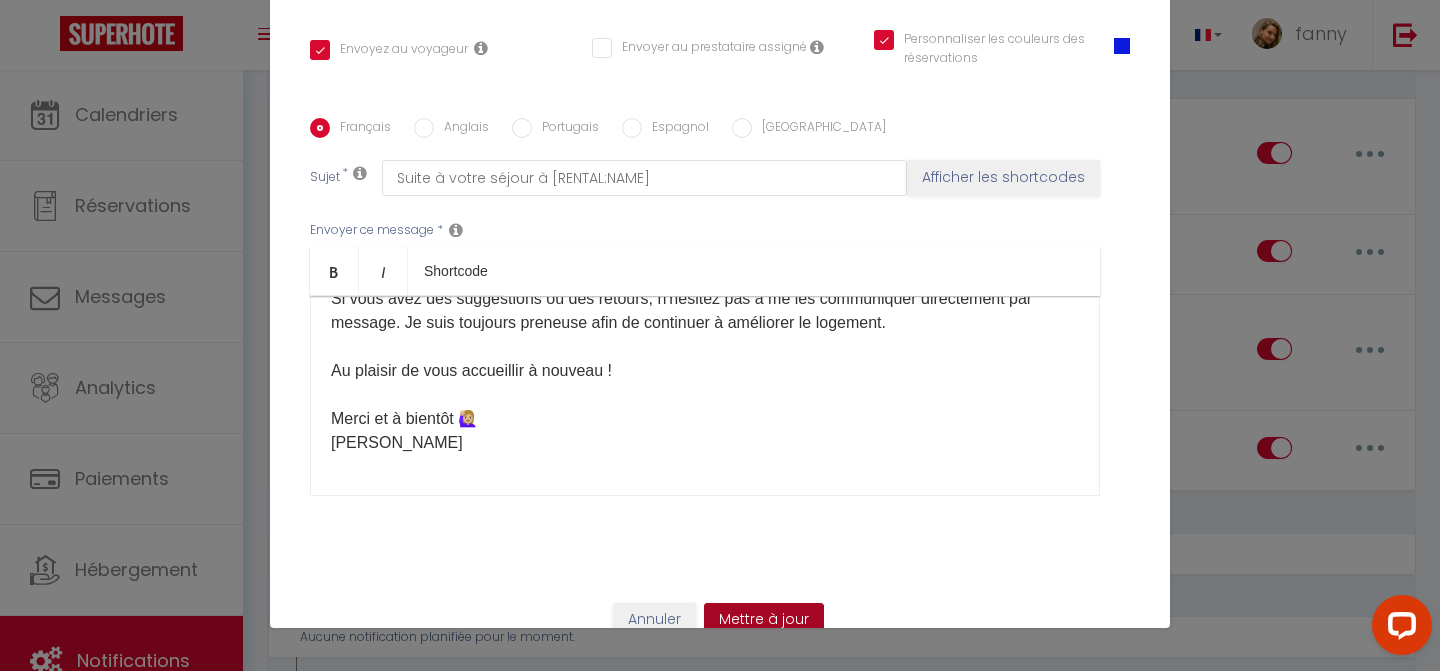 click on "Mettre à jour" at bounding box center (764, 620) 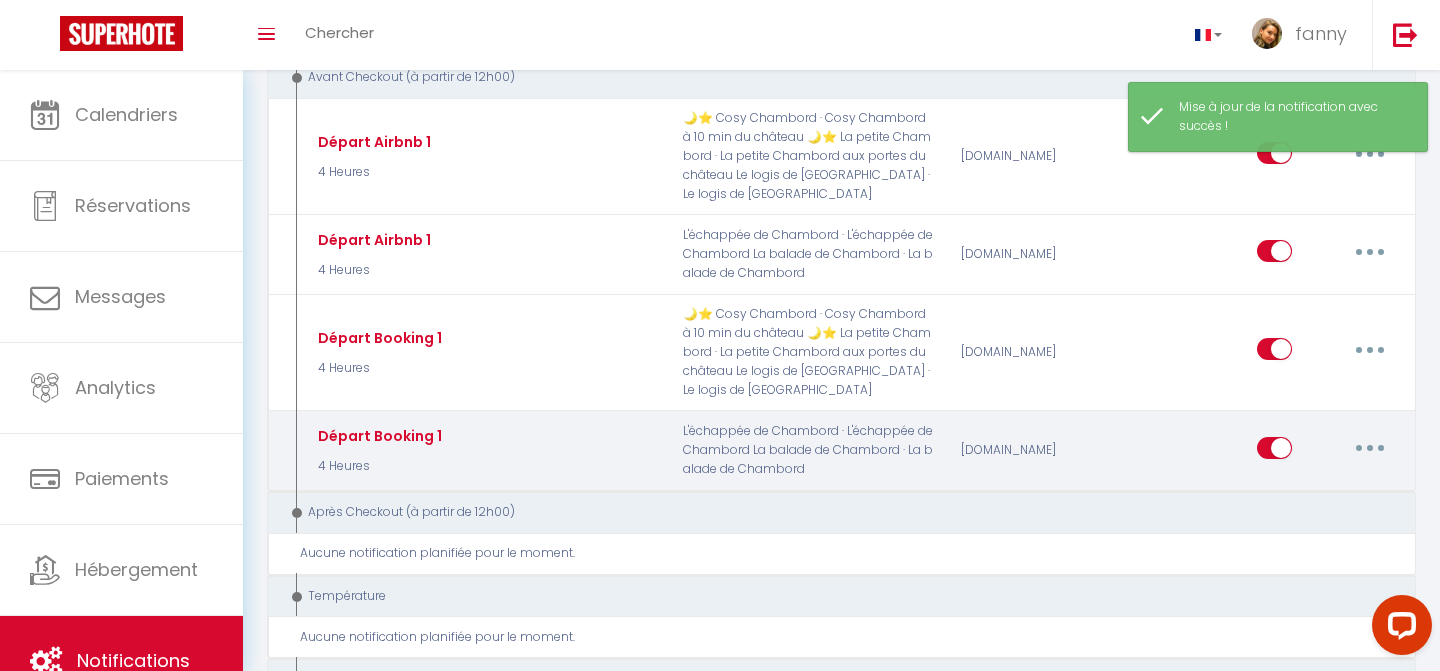 click at bounding box center [1370, 448] 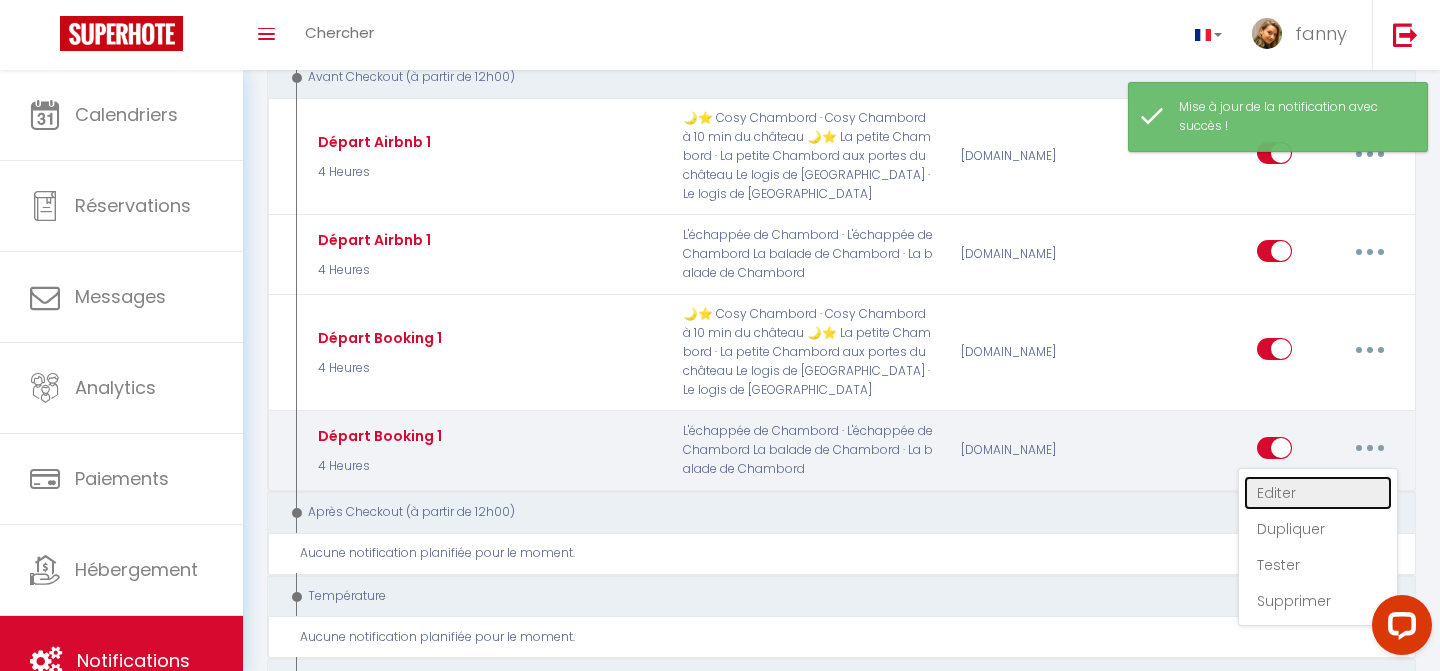 click on "Editer" at bounding box center [1318, 493] 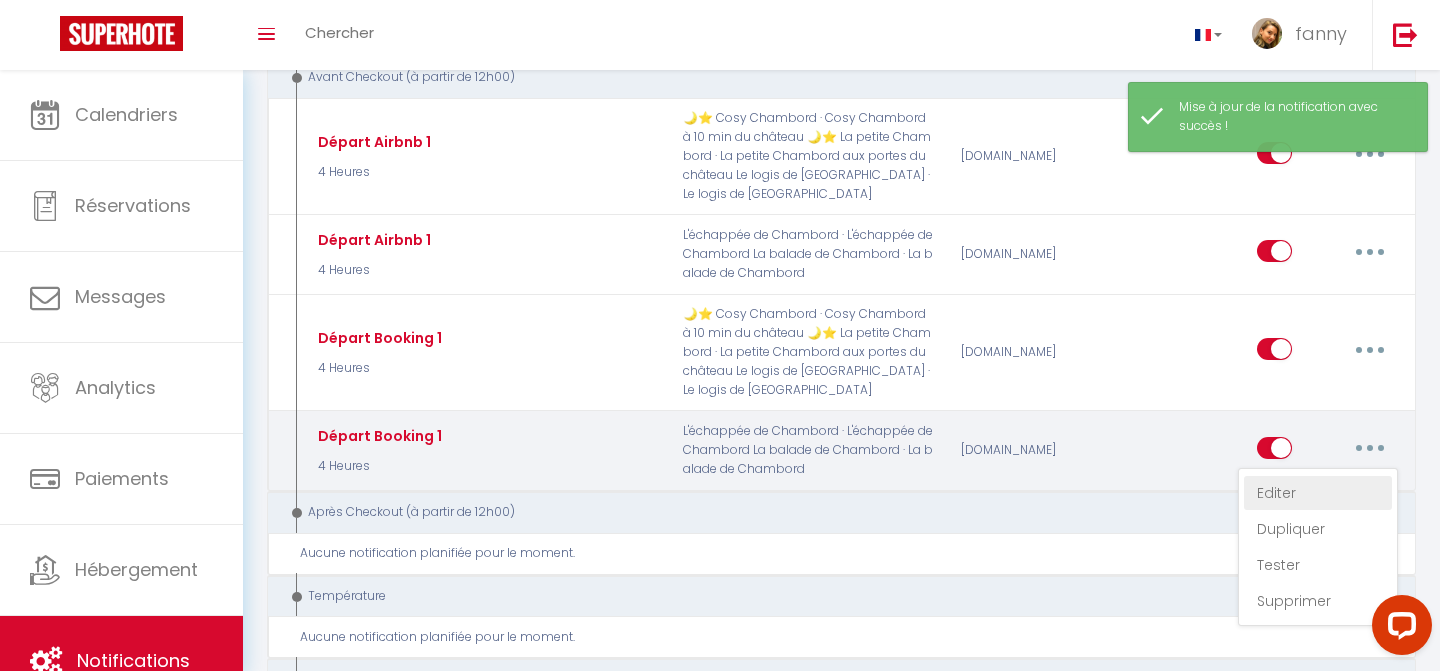 type on "Départ Booking 1" 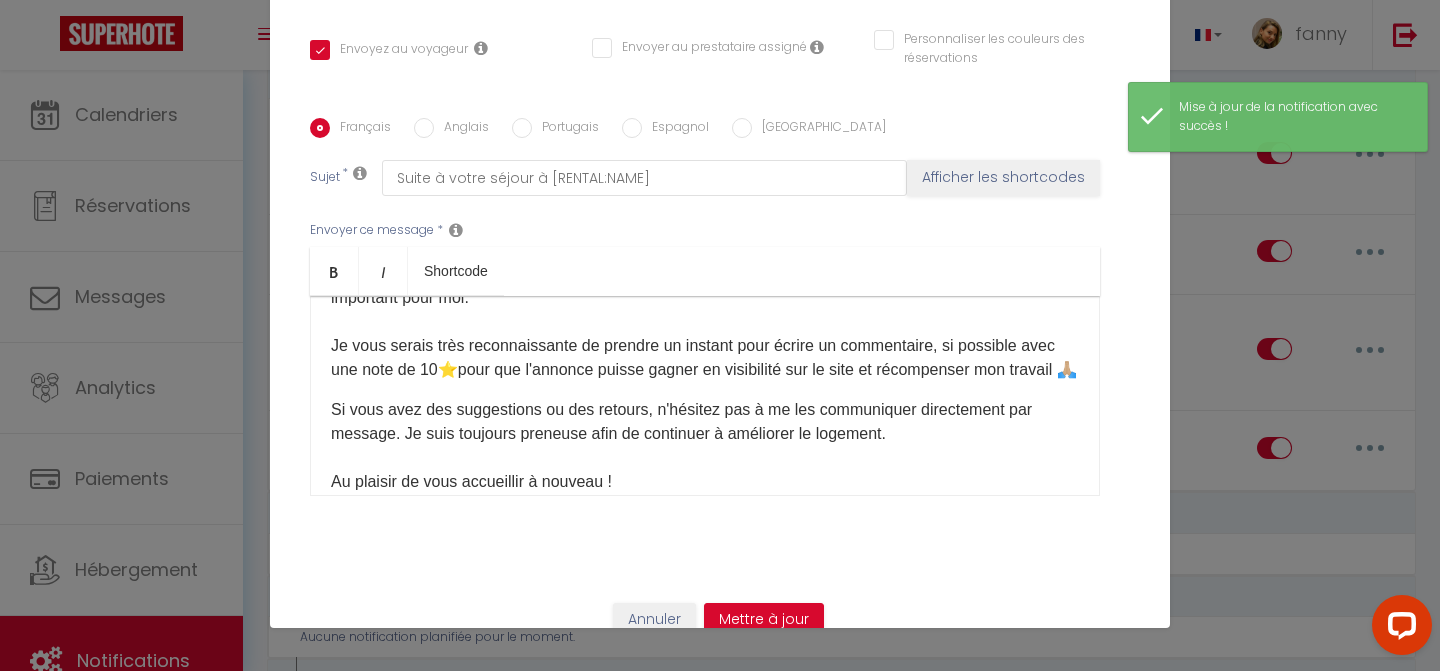 scroll, scrollTop: 365, scrollLeft: 0, axis: vertical 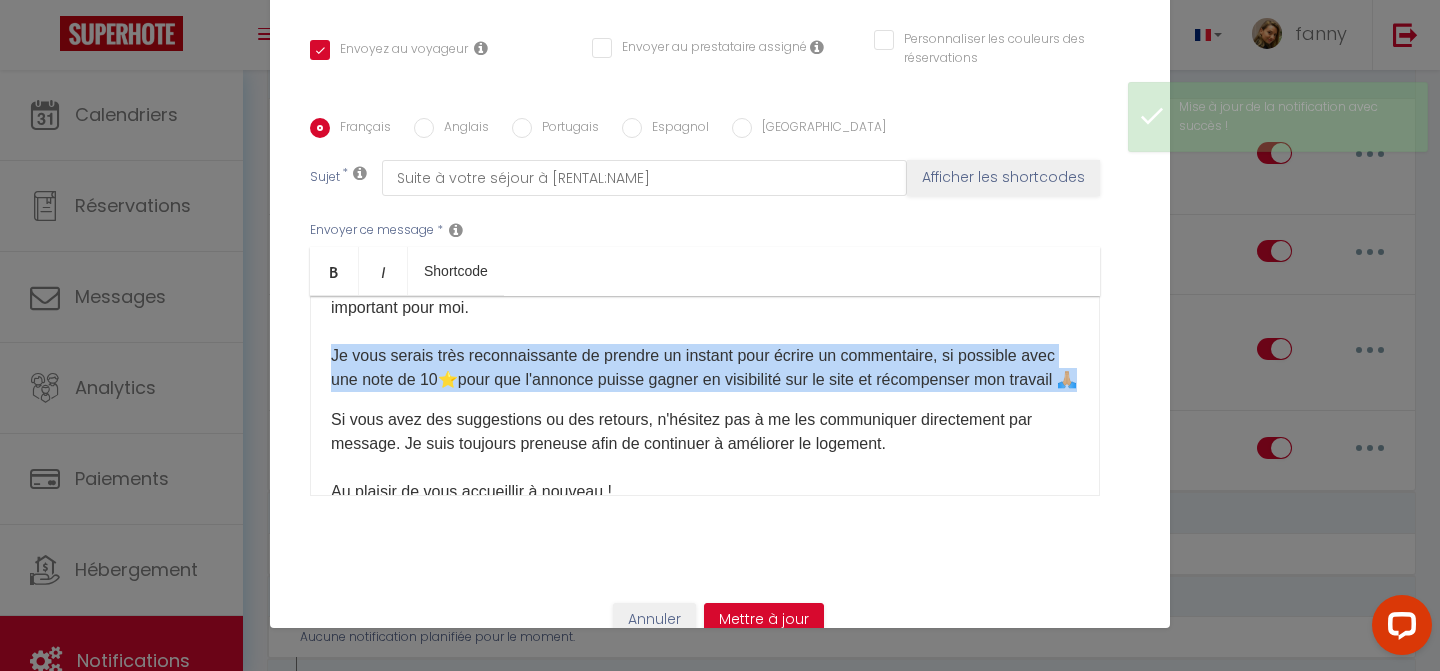drag, startPoint x: 387, startPoint y: 383, endPoint x: 312, endPoint y: 327, distance: 93.60021 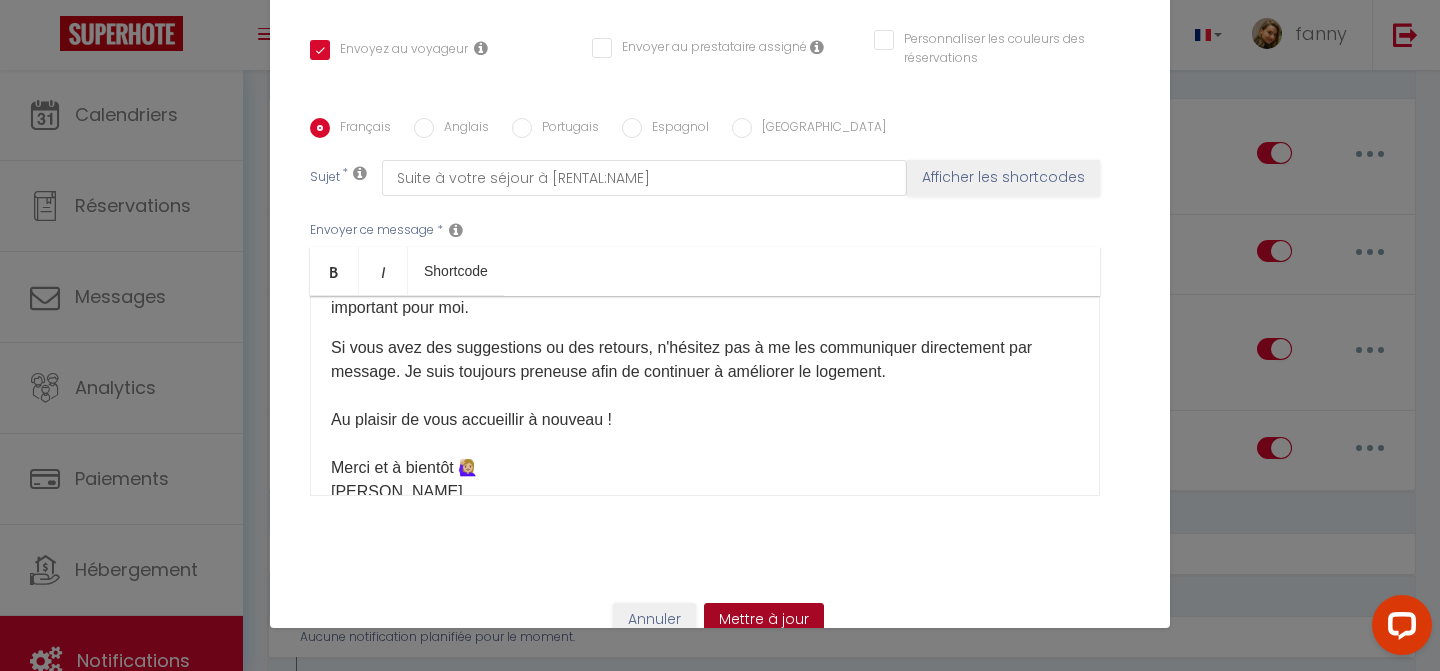 click on "Mettre à jour" at bounding box center [764, 620] 